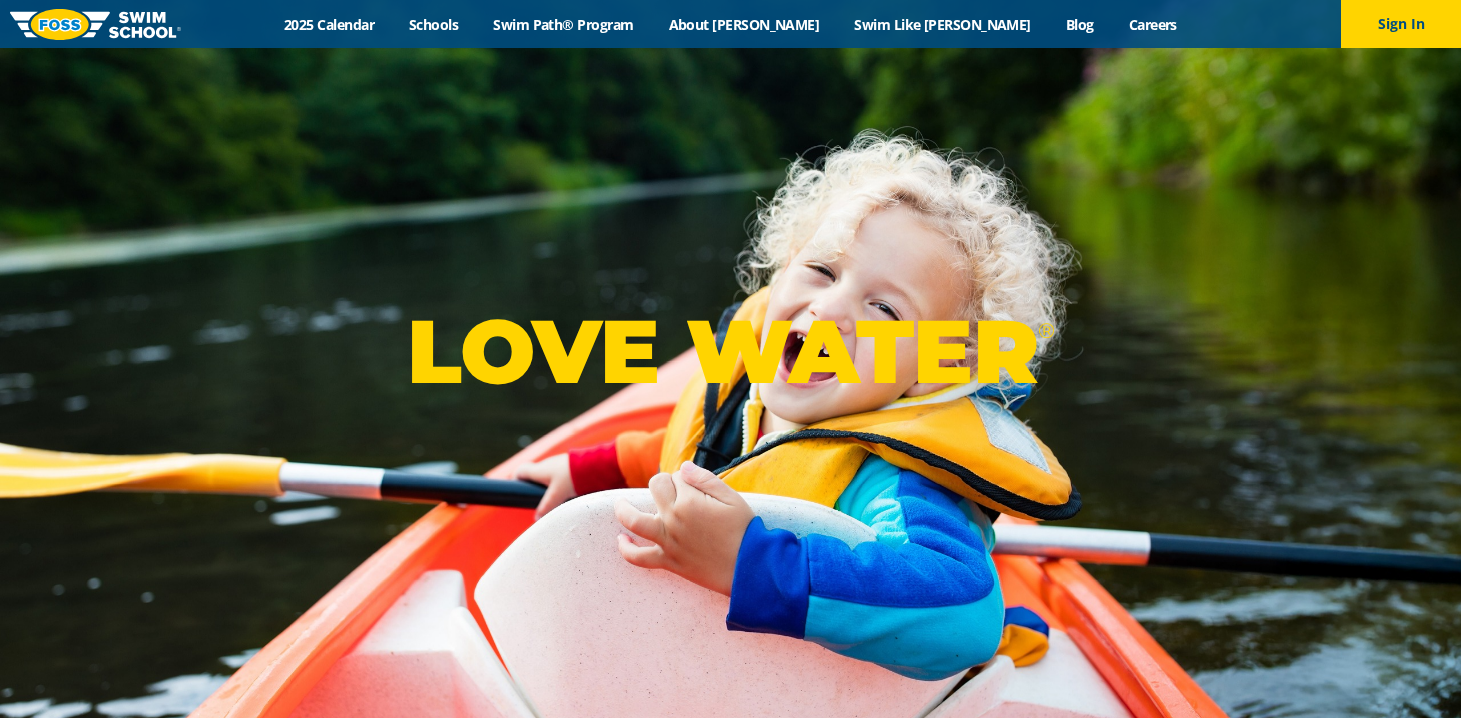 scroll, scrollTop: 0, scrollLeft: 0, axis: both 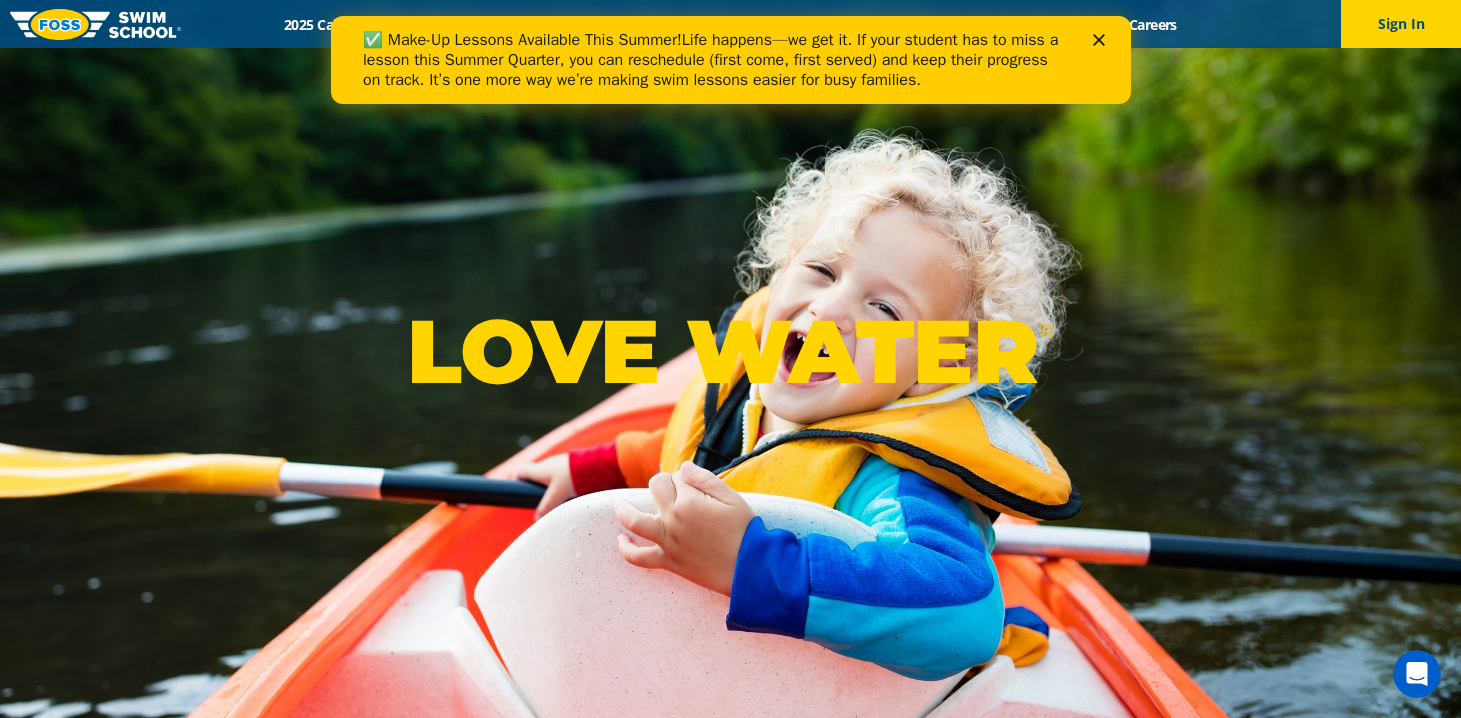 click 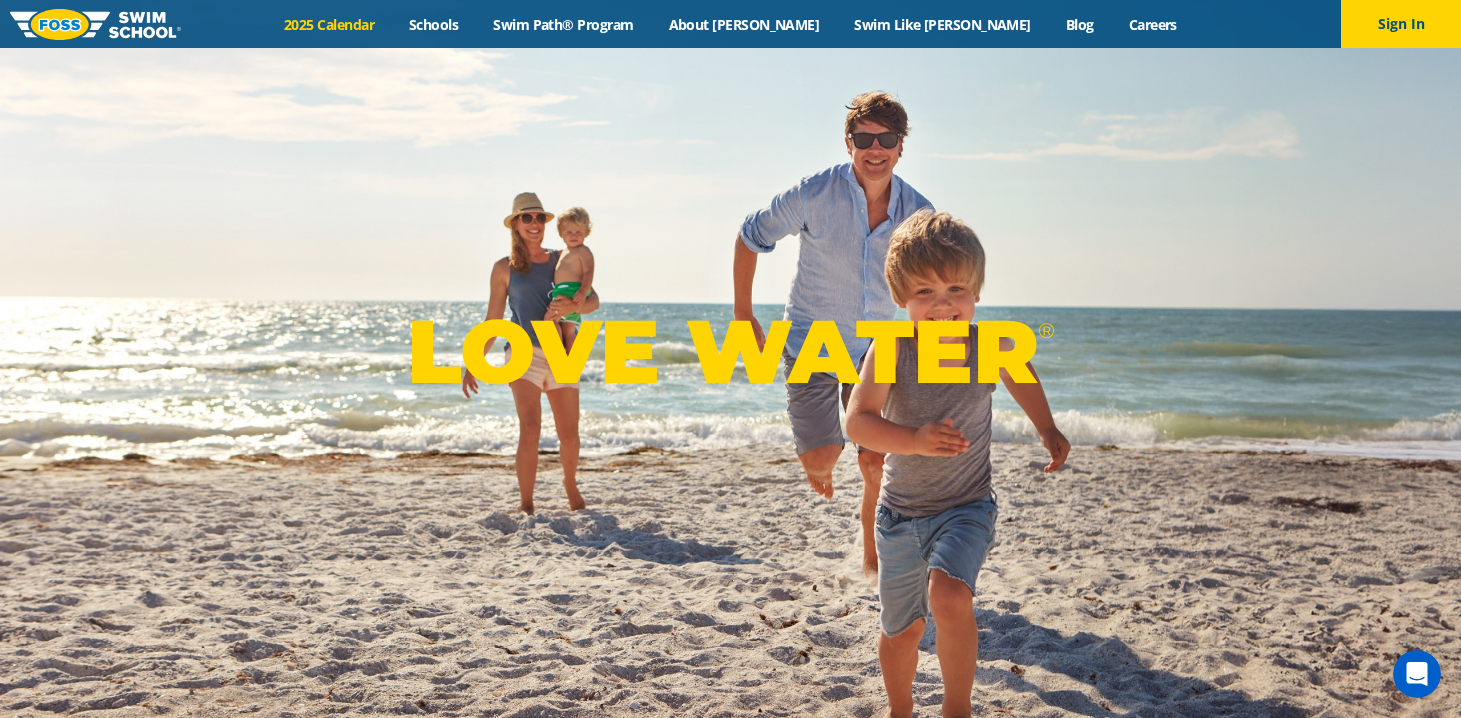 click on "2025 Calendar" at bounding box center (329, 24) 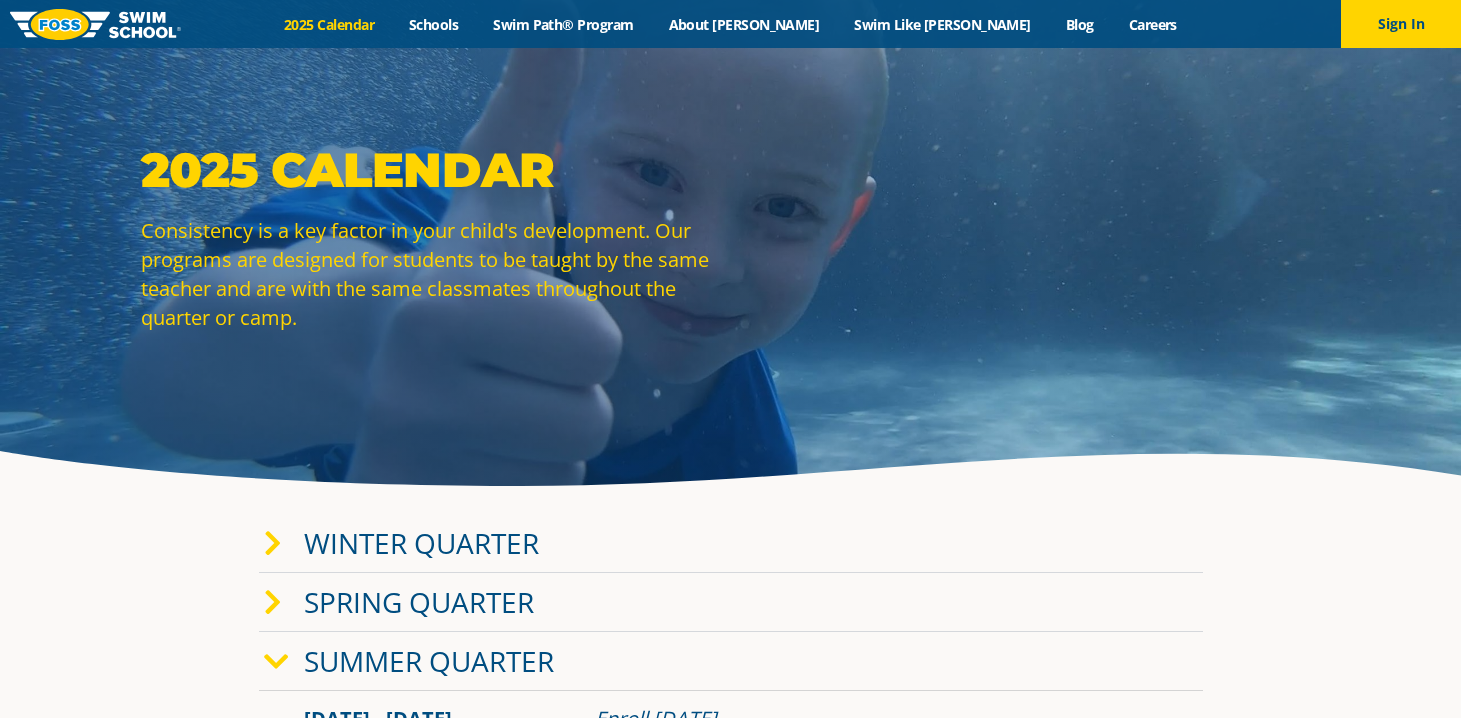 scroll, scrollTop: 0, scrollLeft: 0, axis: both 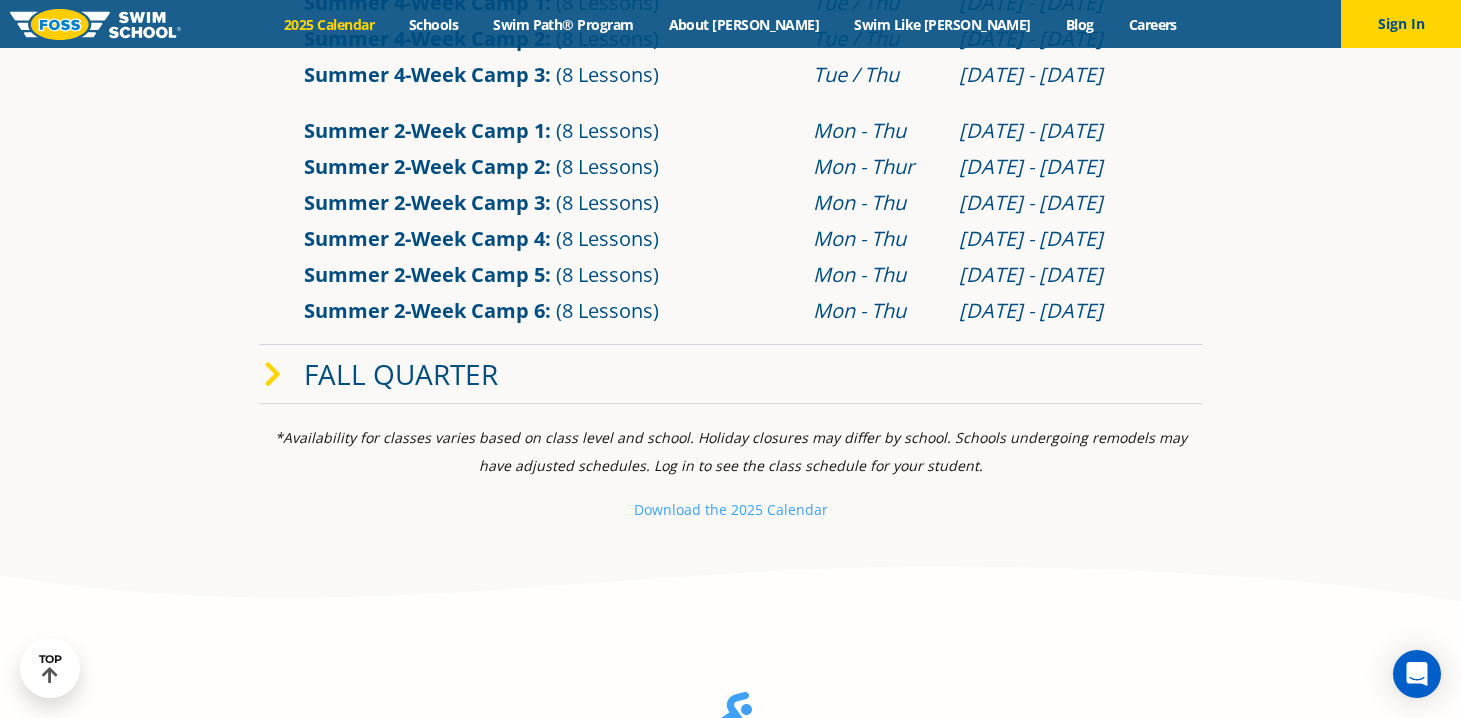 click at bounding box center (273, 375) 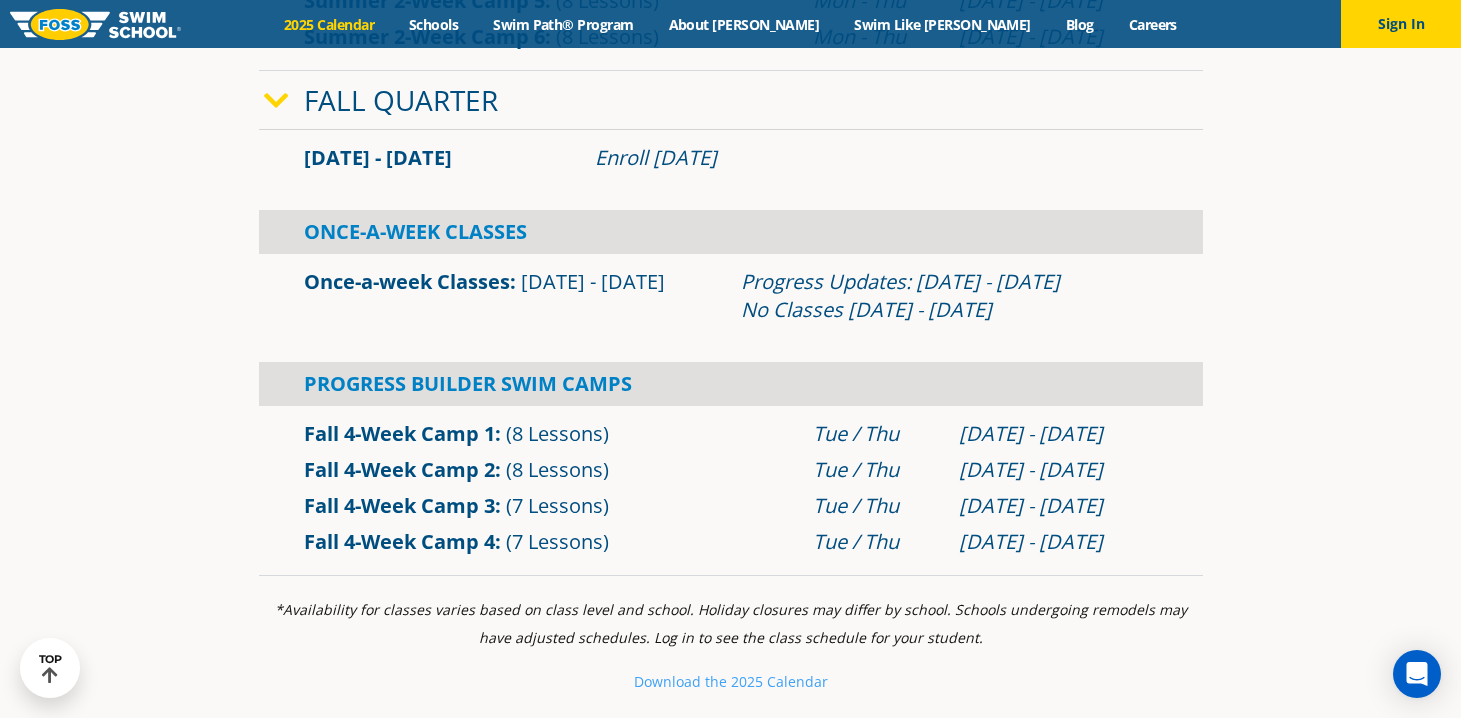 scroll, scrollTop: 1268, scrollLeft: 0, axis: vertical 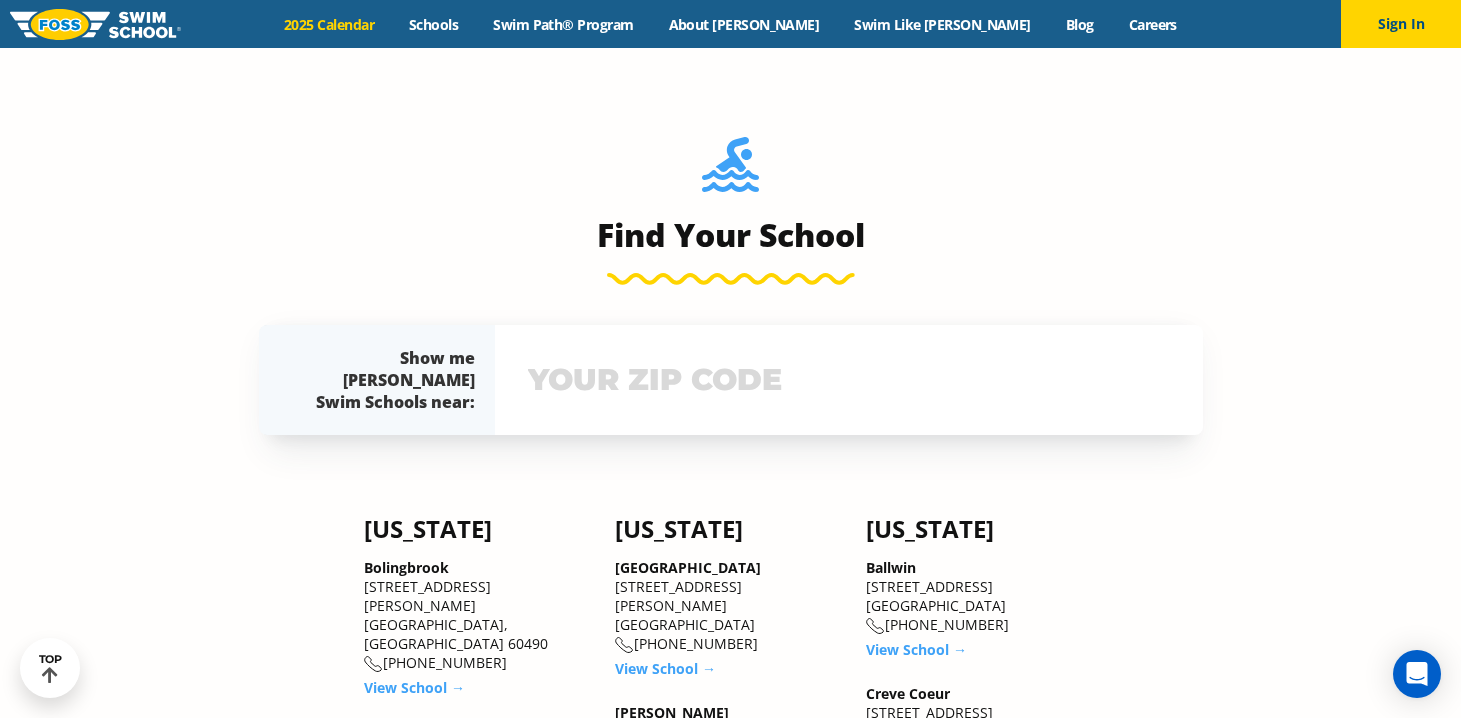 click at bounding box center (849, 380) 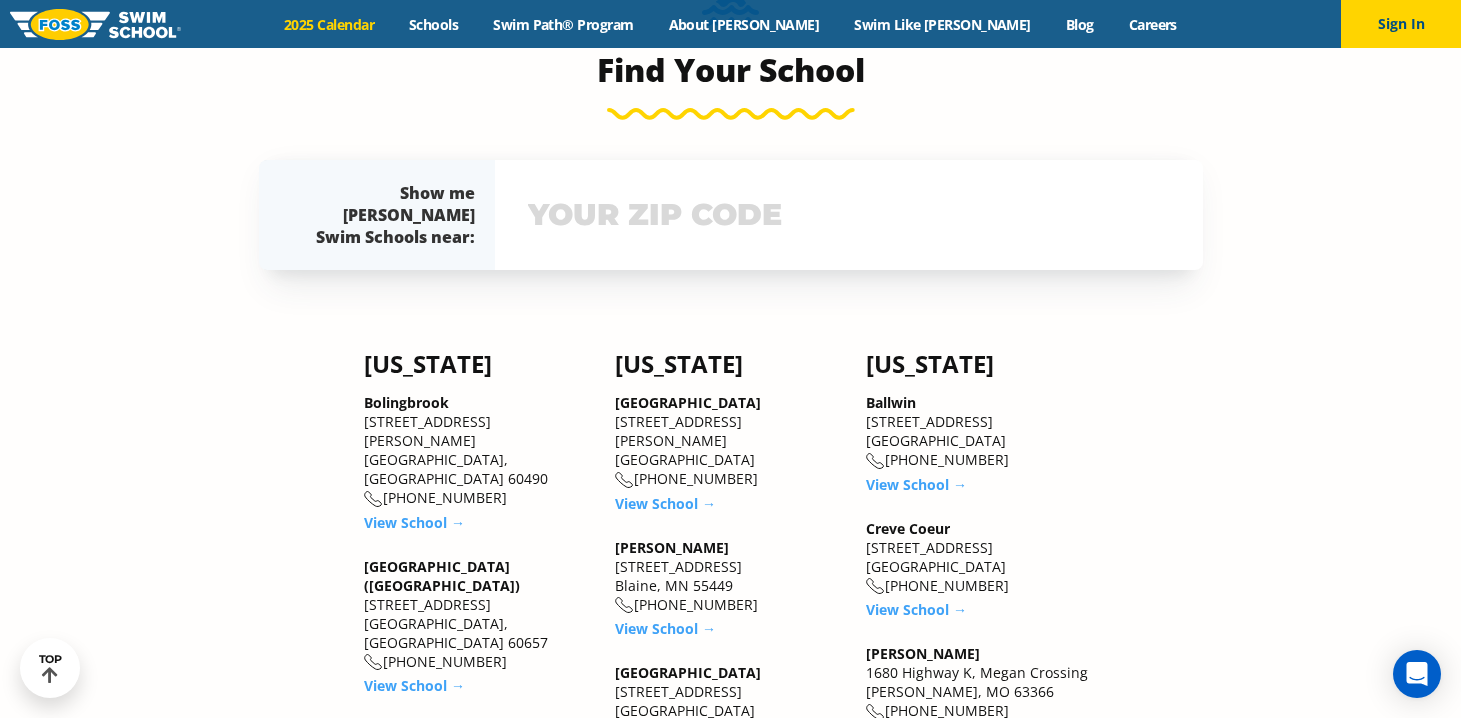 scroll, scrollTop: 2218, scrollLeft: 0, axis: vertical 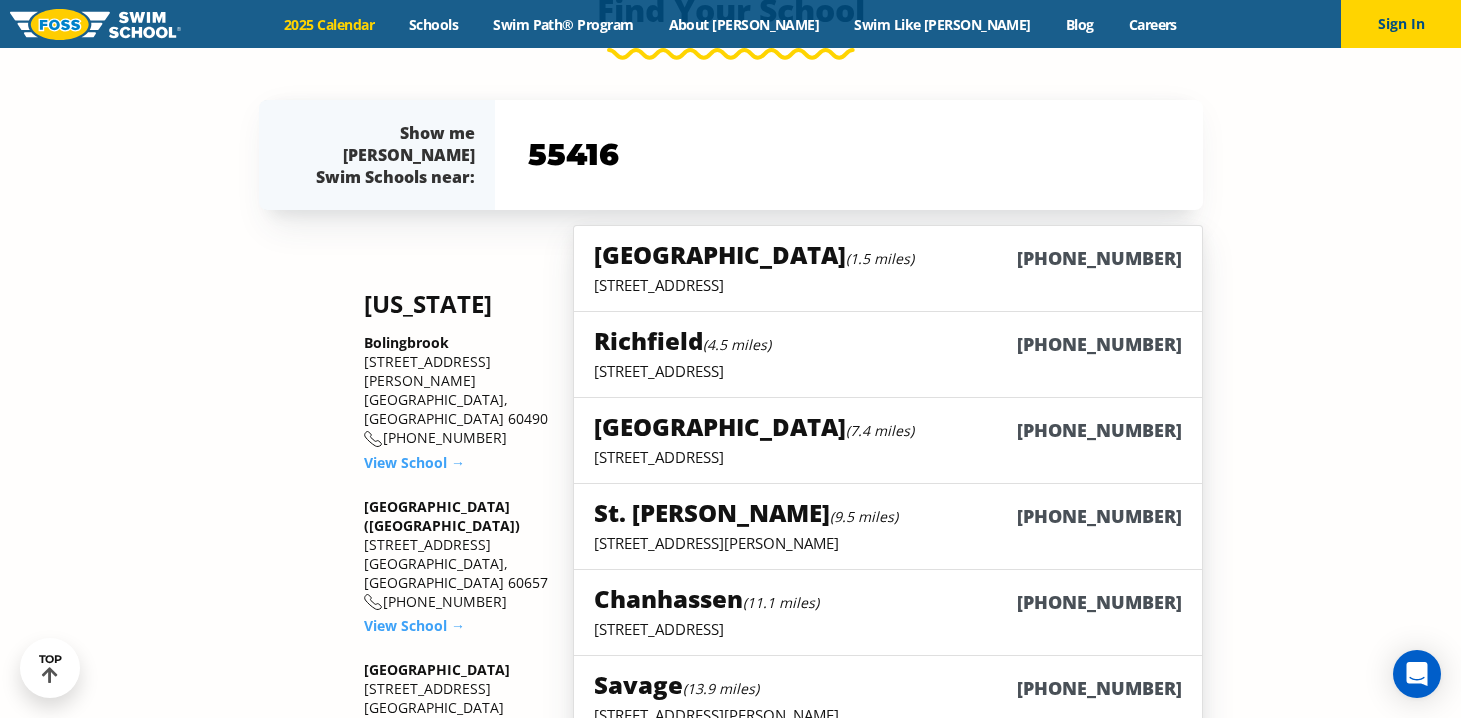 type on "55416" 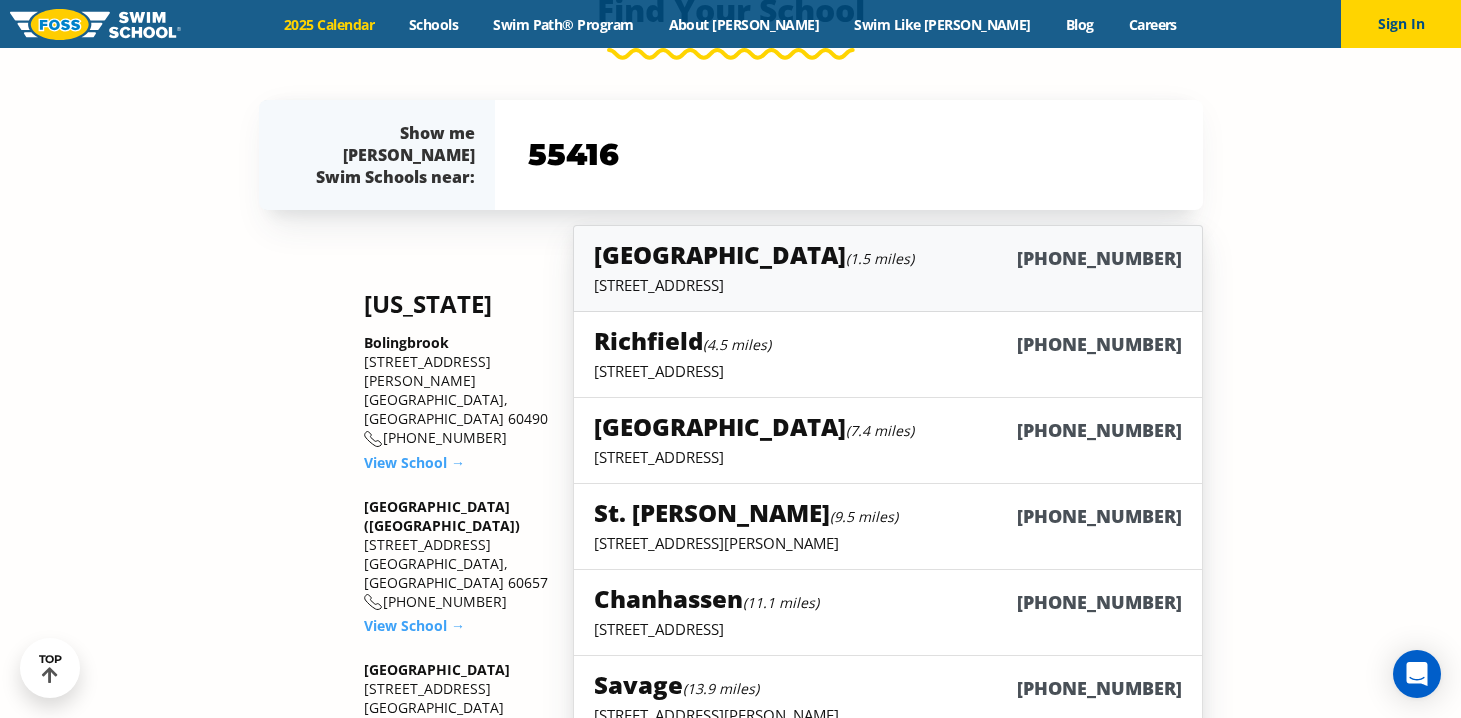 click on "St. Louis Park  (1.5 miles)" at bounding box center [754, 254] 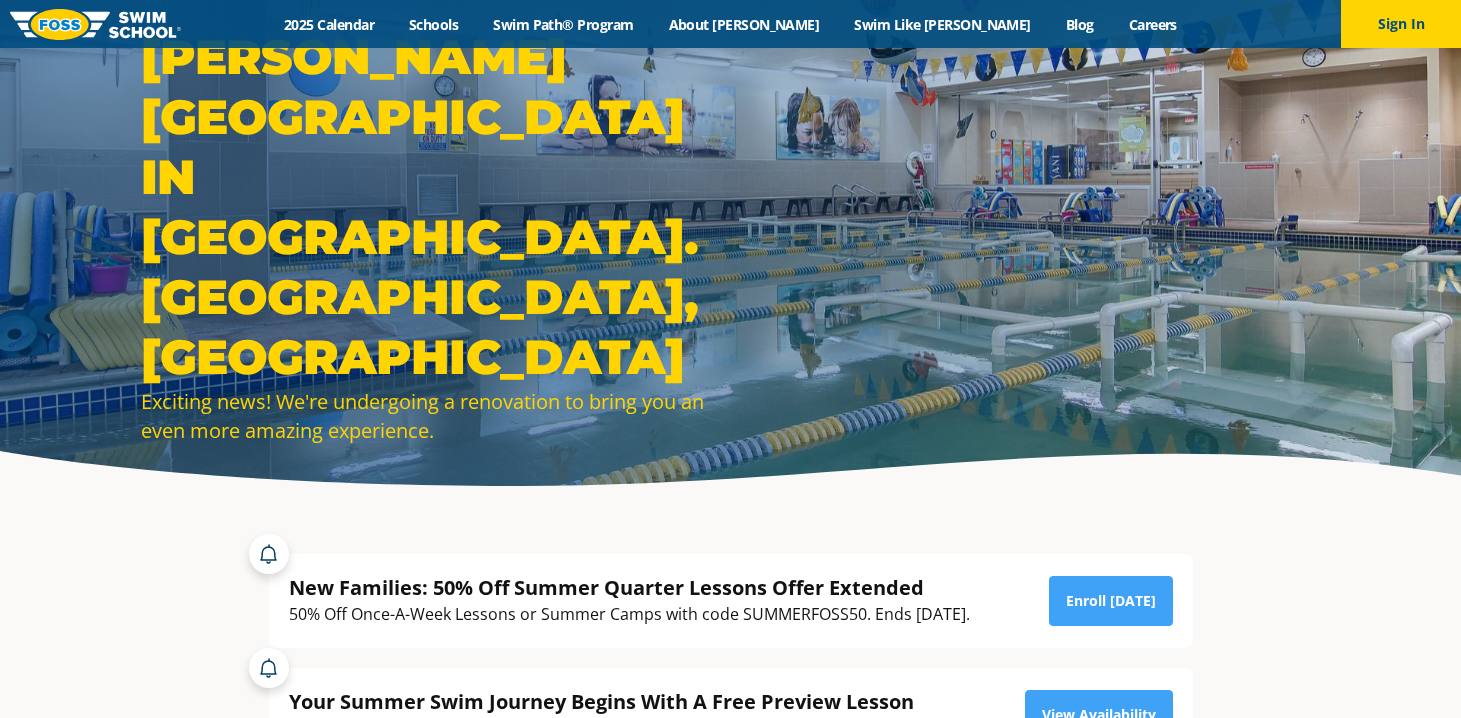 scroll, scrollTop: 0, scrollLeft: 0, axis: both 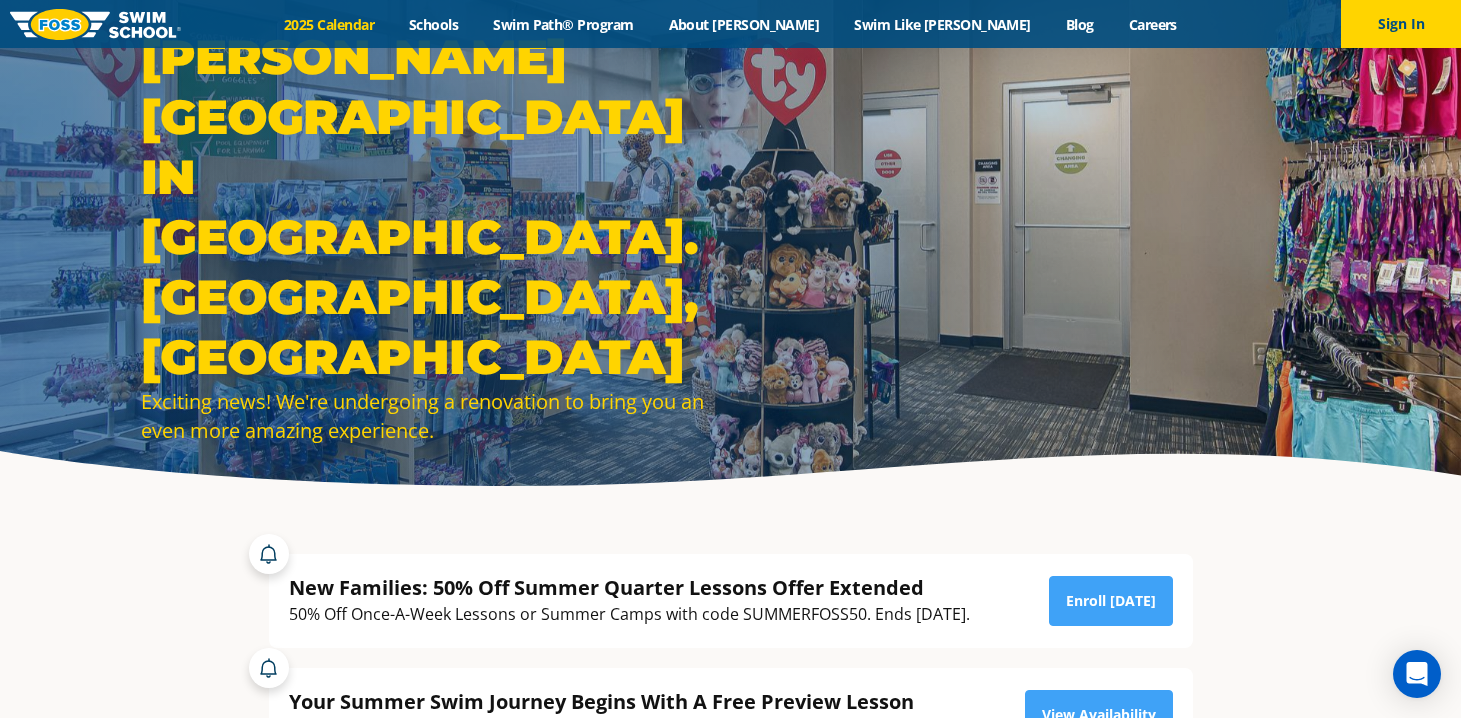 click on "2025 Calendar" at bounding box center [329, 24] 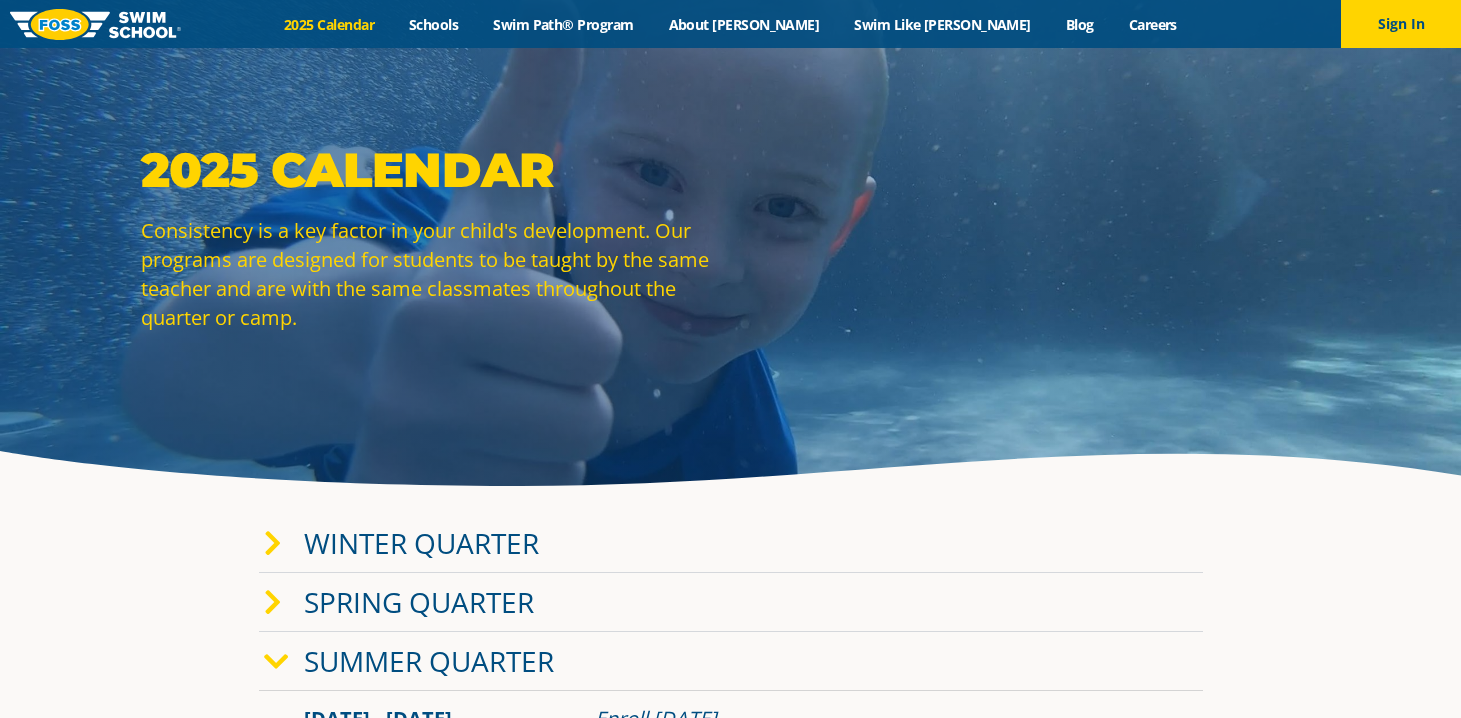 scroll, scrollTop: 0, scrollLeft: 0, axis: both 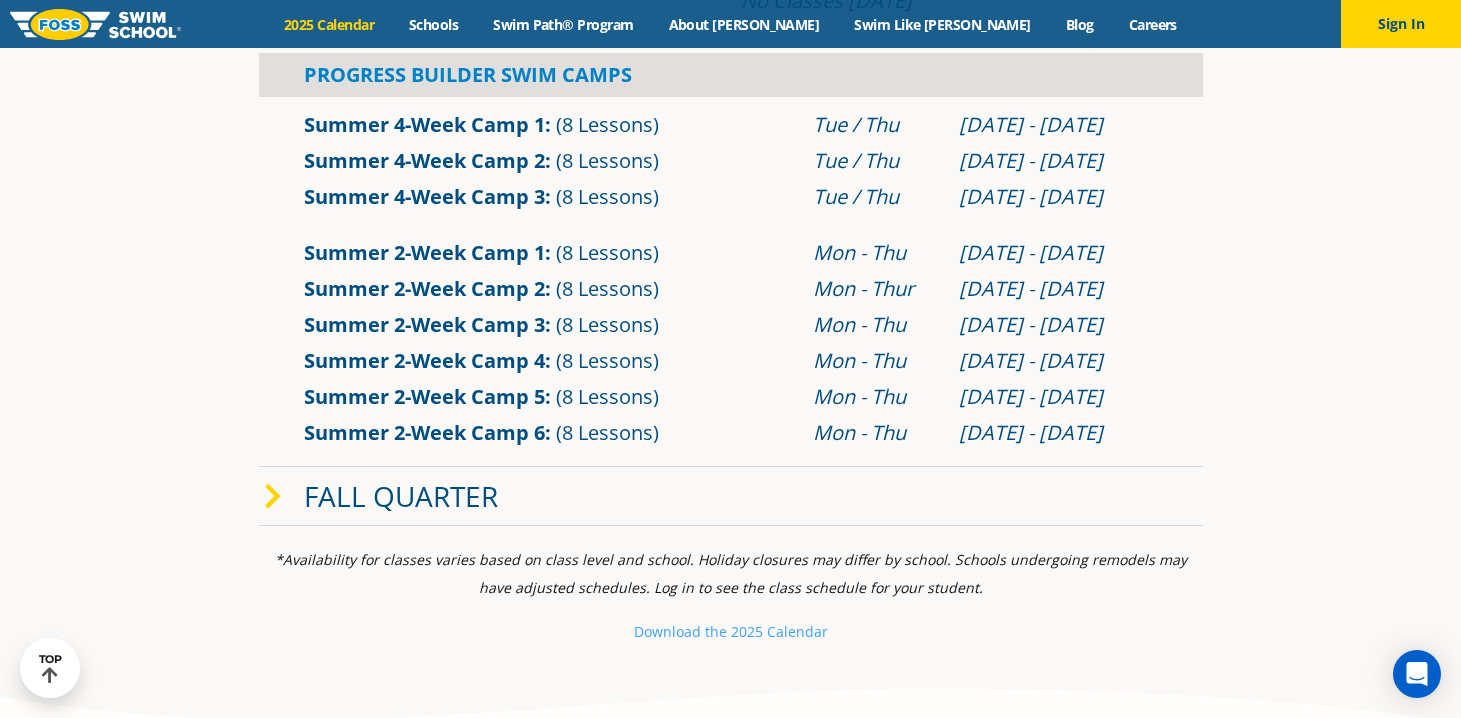 click at bounding box center [273, 497] 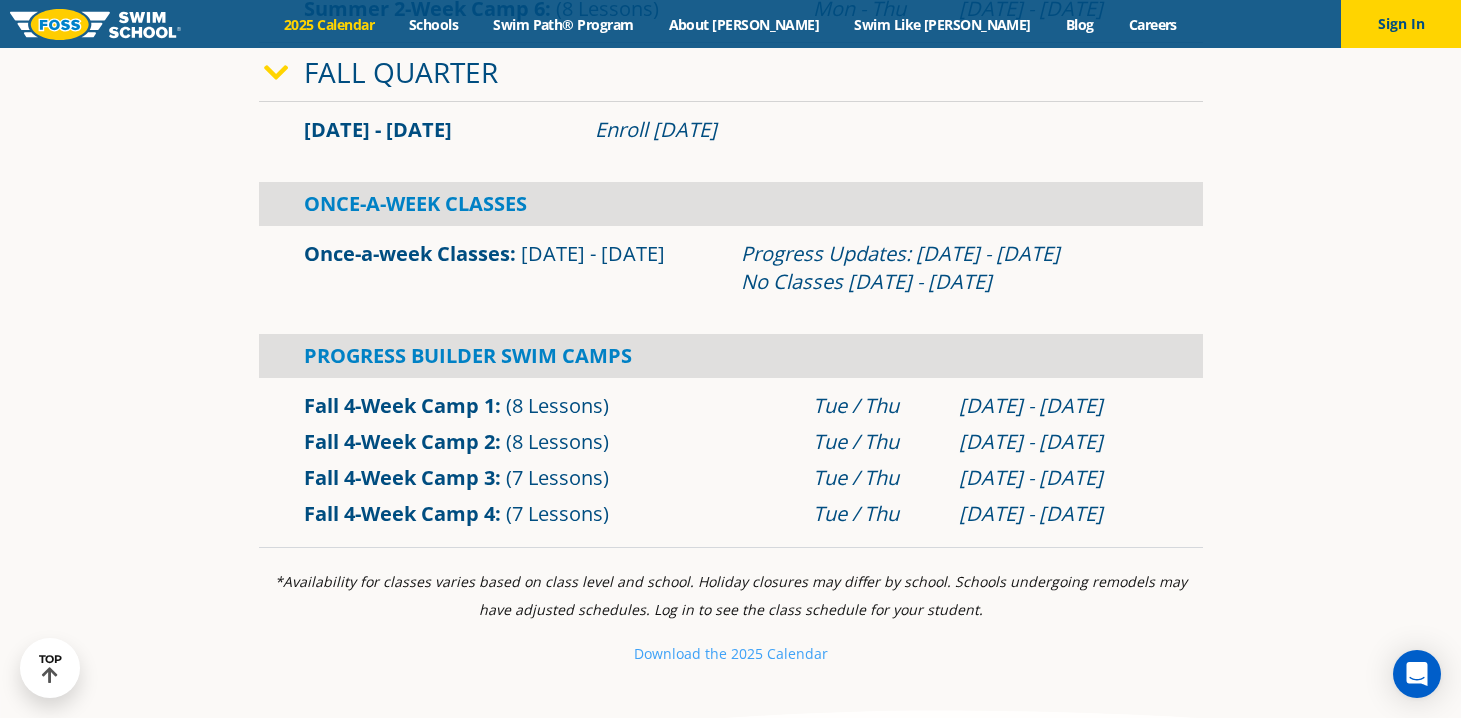 scroll, scrollTop: 1292, scrollLeft: 0, axis: vertical 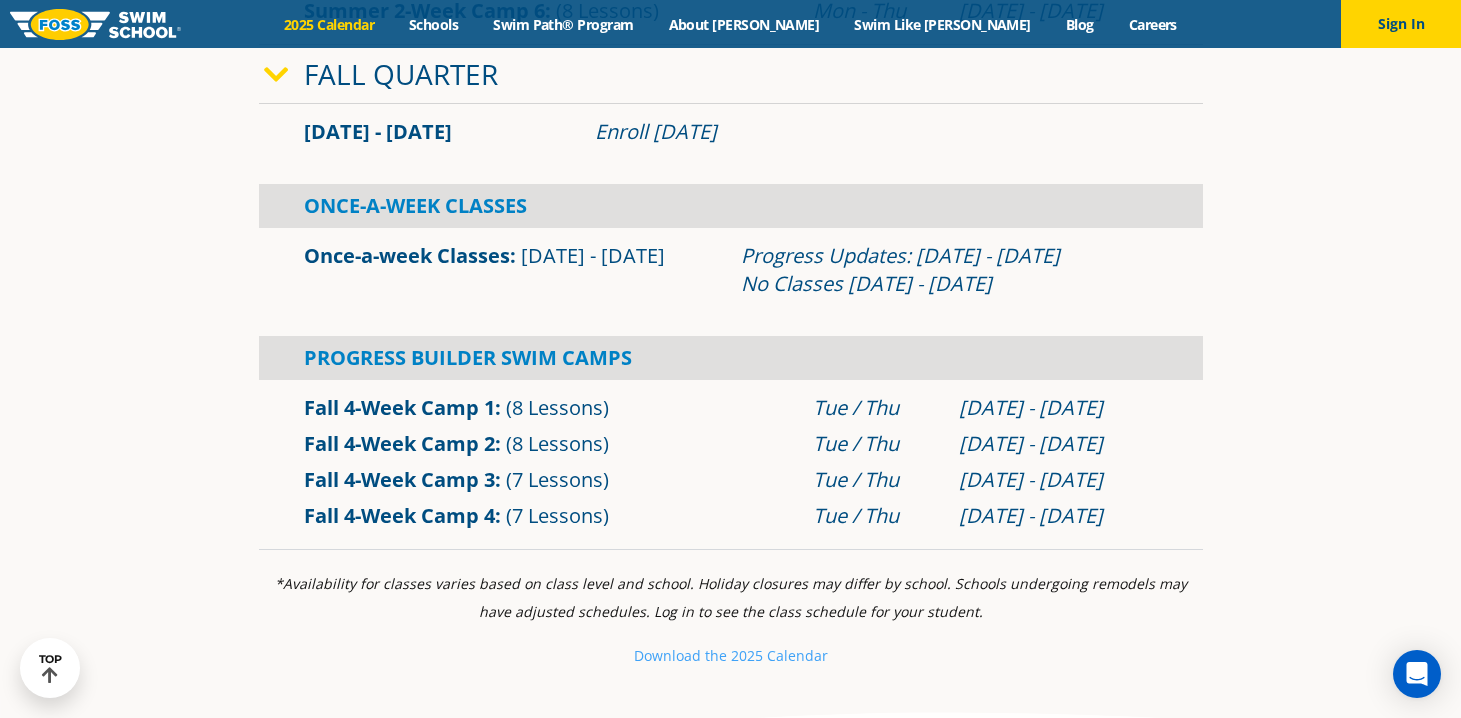 click on "Once-a-week Classes" at bounding box center (407, 255) 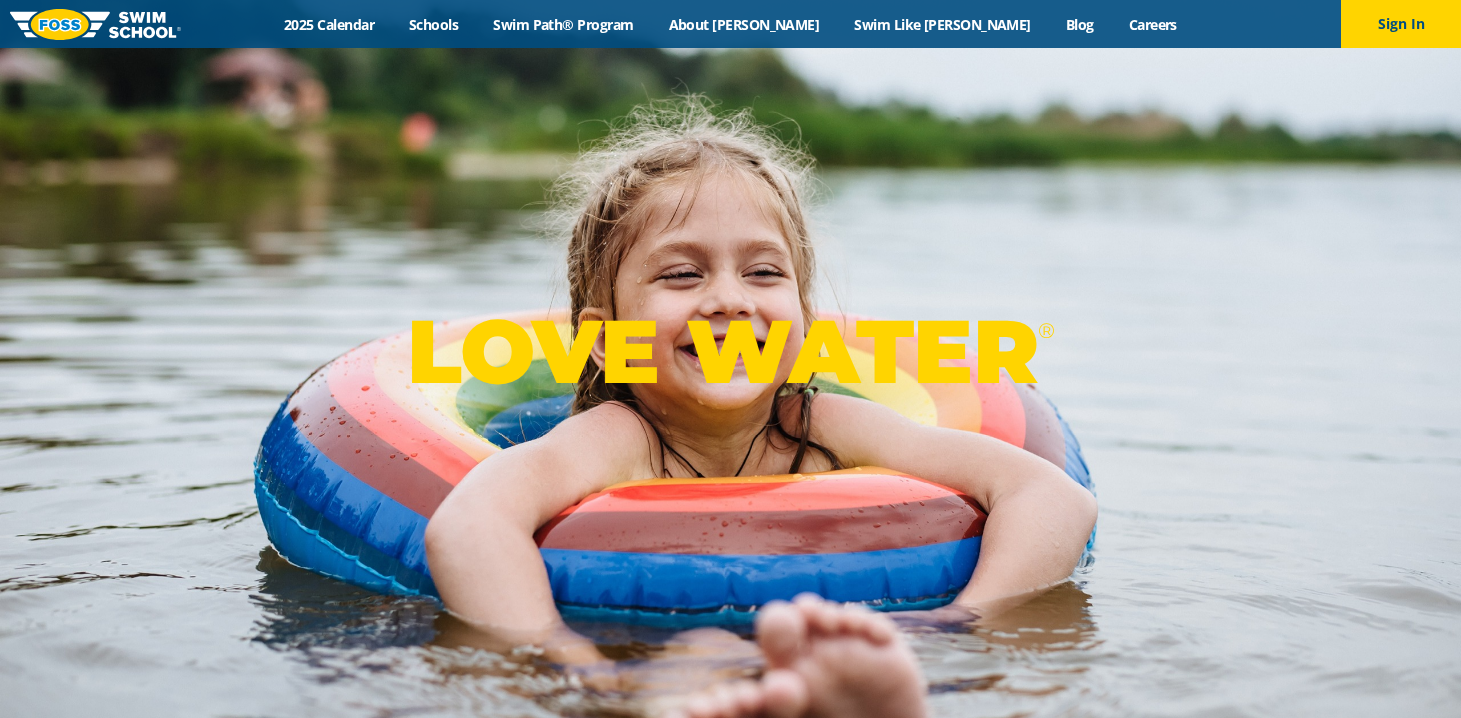scroll, scrollTop: 0, scrollLeft: 0, axis: both 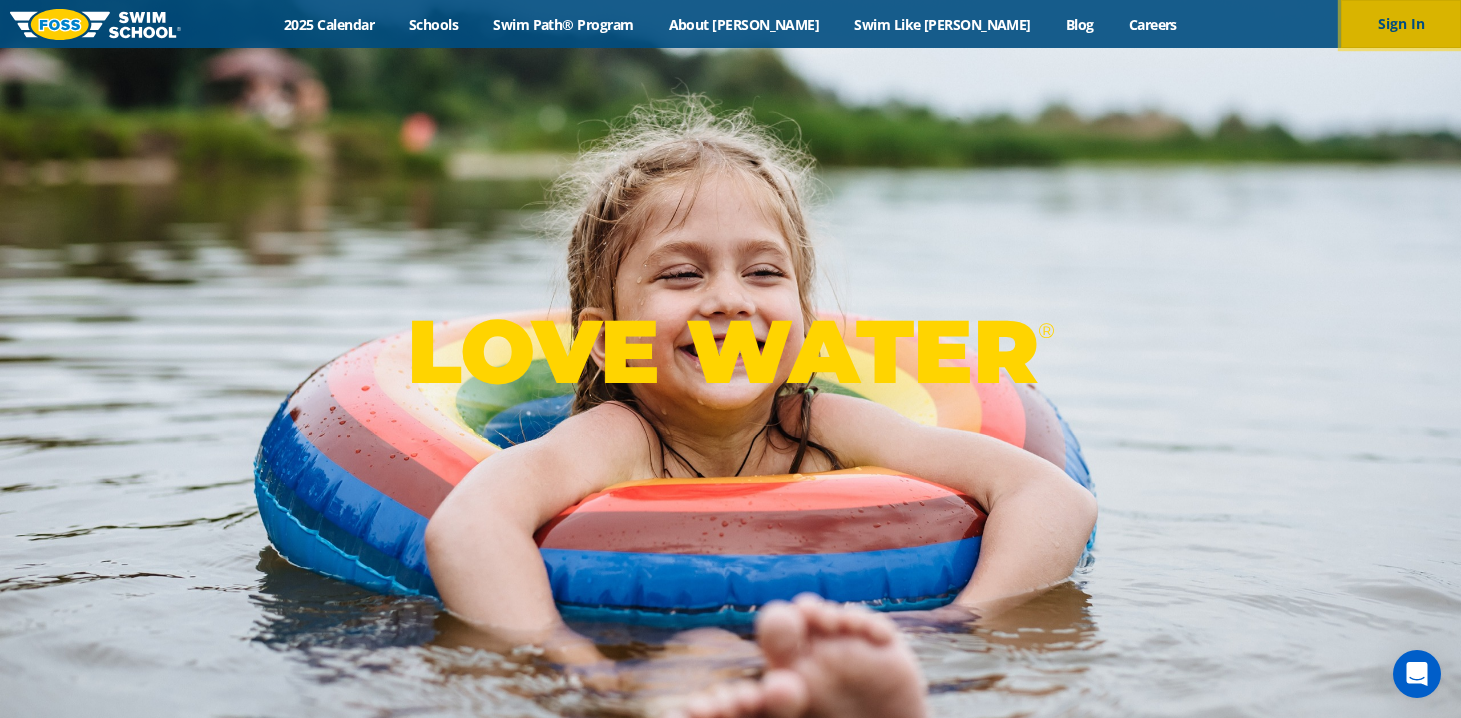 click on "Sign In" at bounding box center [1401, 24] 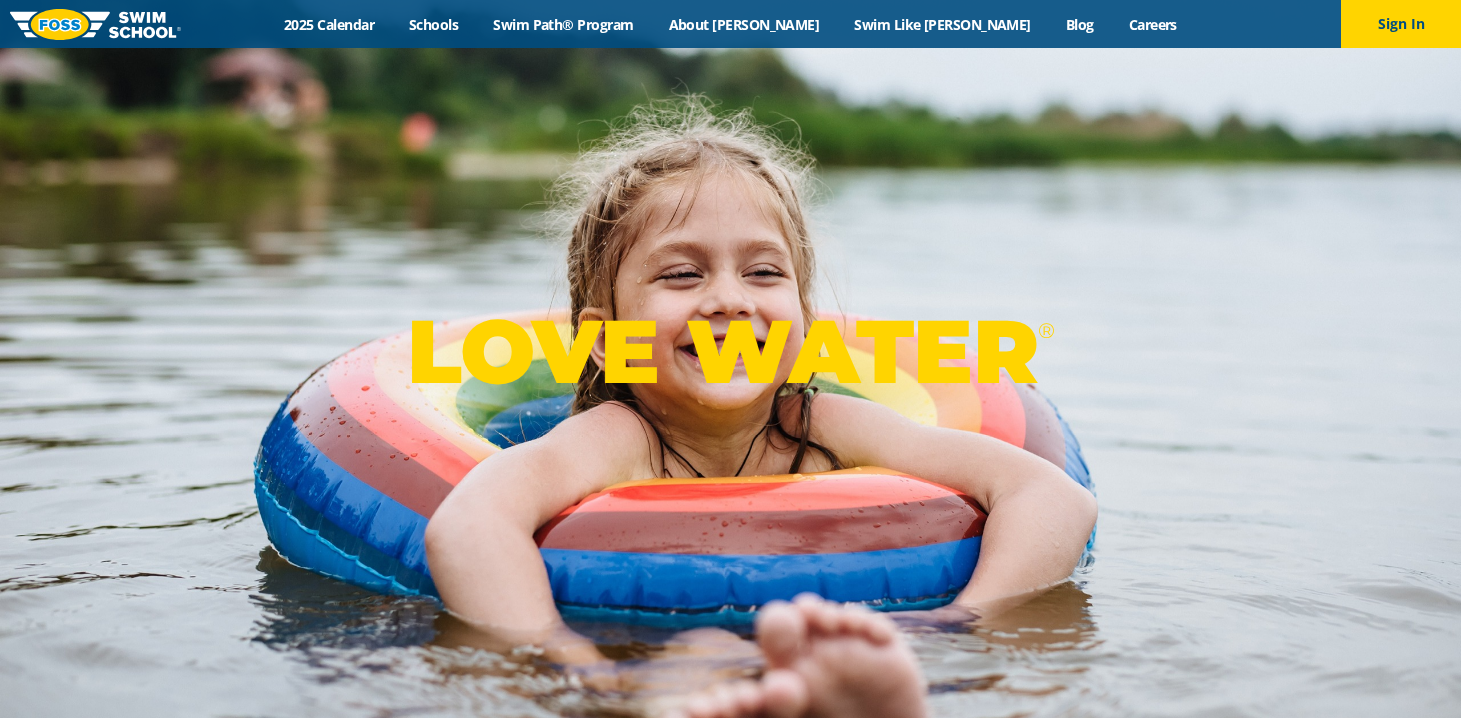 scroll, scrollTop: 0, scrollLeft: 0, axis: both 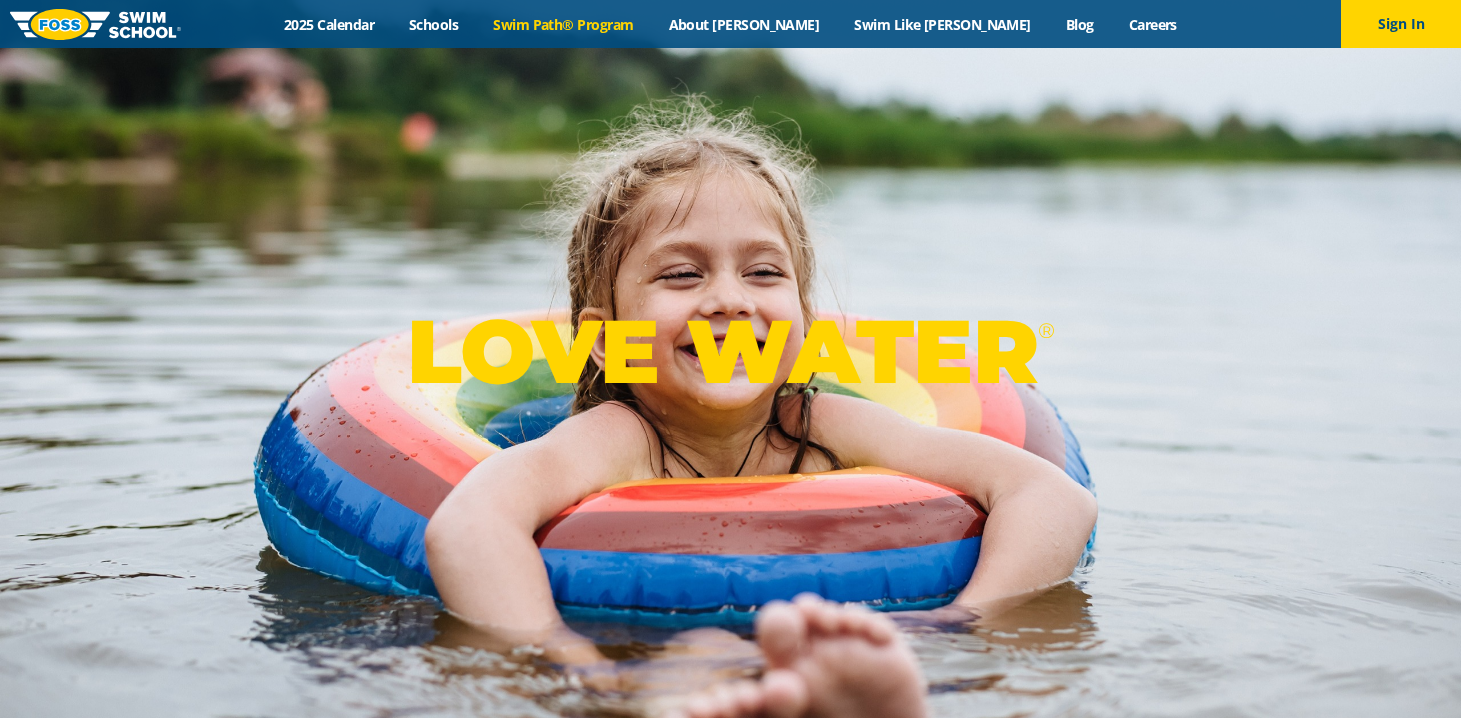 click on "Swim Path® Program" at bounding box center (563, 24) 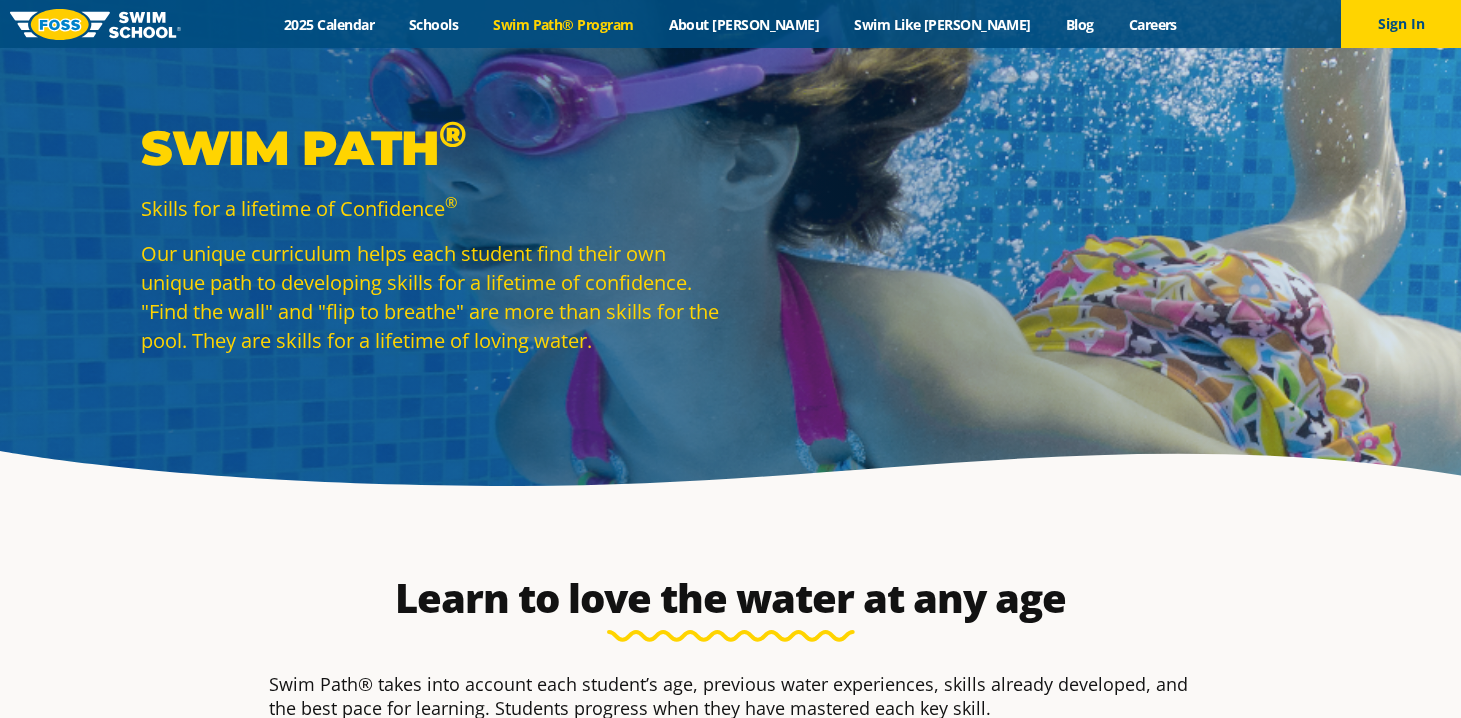 scroll, scrollTop: 0, scrollLeft: 0, axis: both 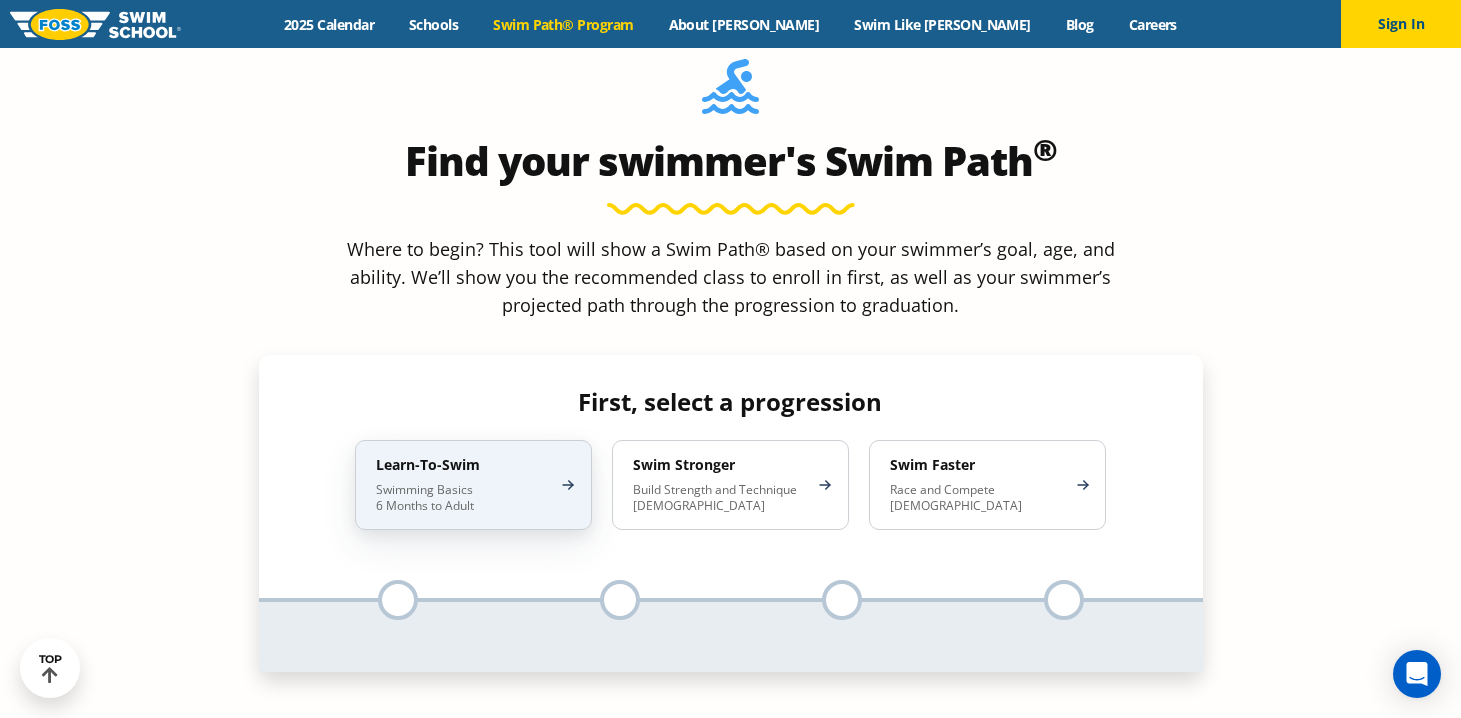 click on "Swimming Basics 6 Months to Adult" at bounding box center [463, 498] 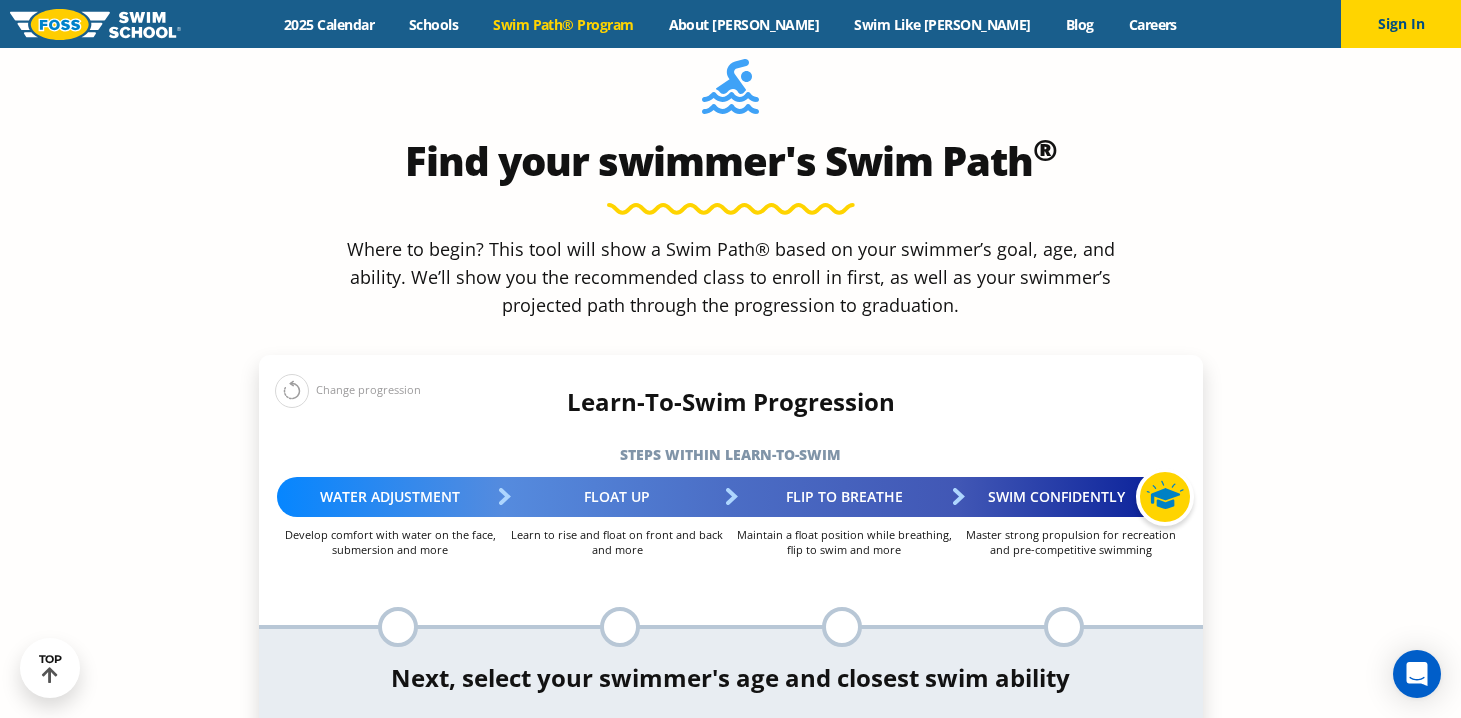 click on "Select Age 6 months - 1 year 1 year 2 years 3 years 4 years 5 years 6 years 7 years 8 years 9 years 10 years  11 years  12 years  13 years  14 years  15 years  16 years  17 years  Adult (18 years +)" at bounding box center [463, 769] 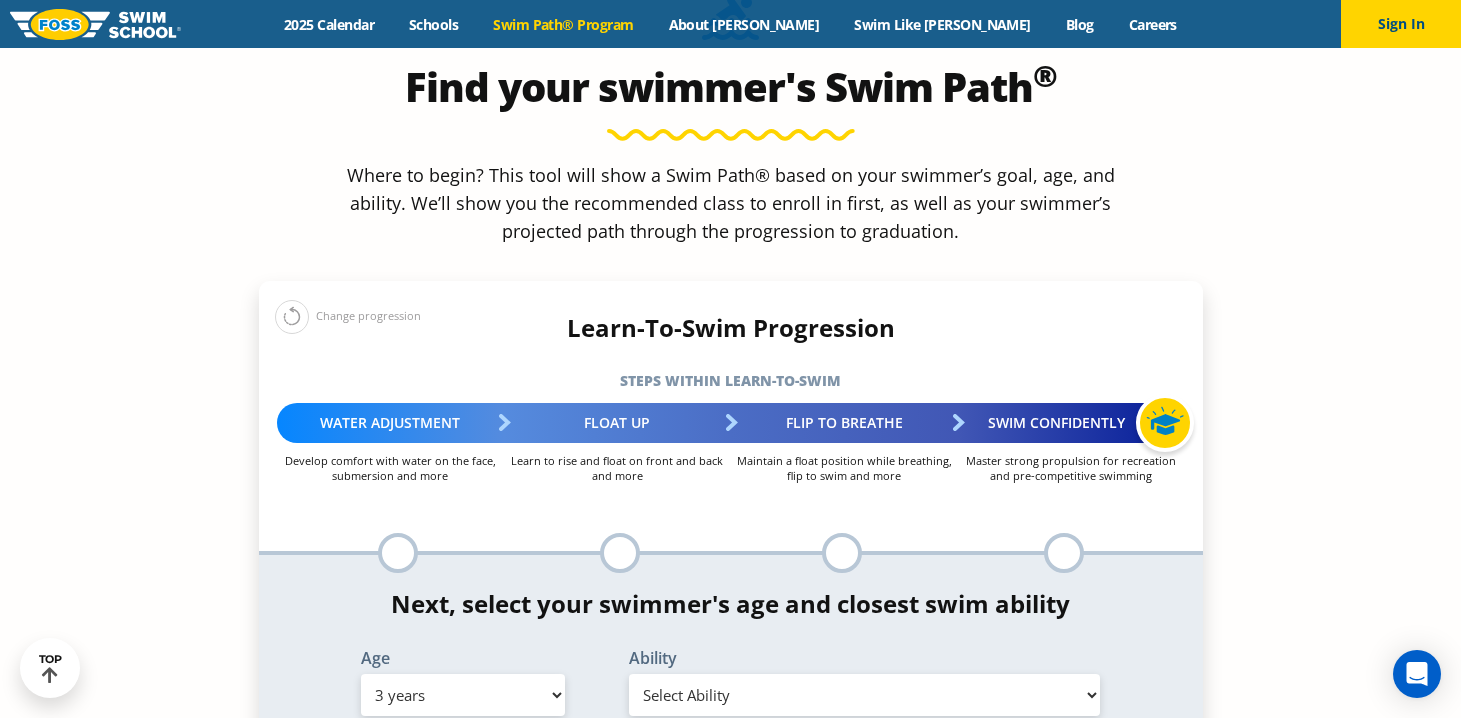 scroll, scrollTop: 1867, scrollLeft: 0, axis: vertical 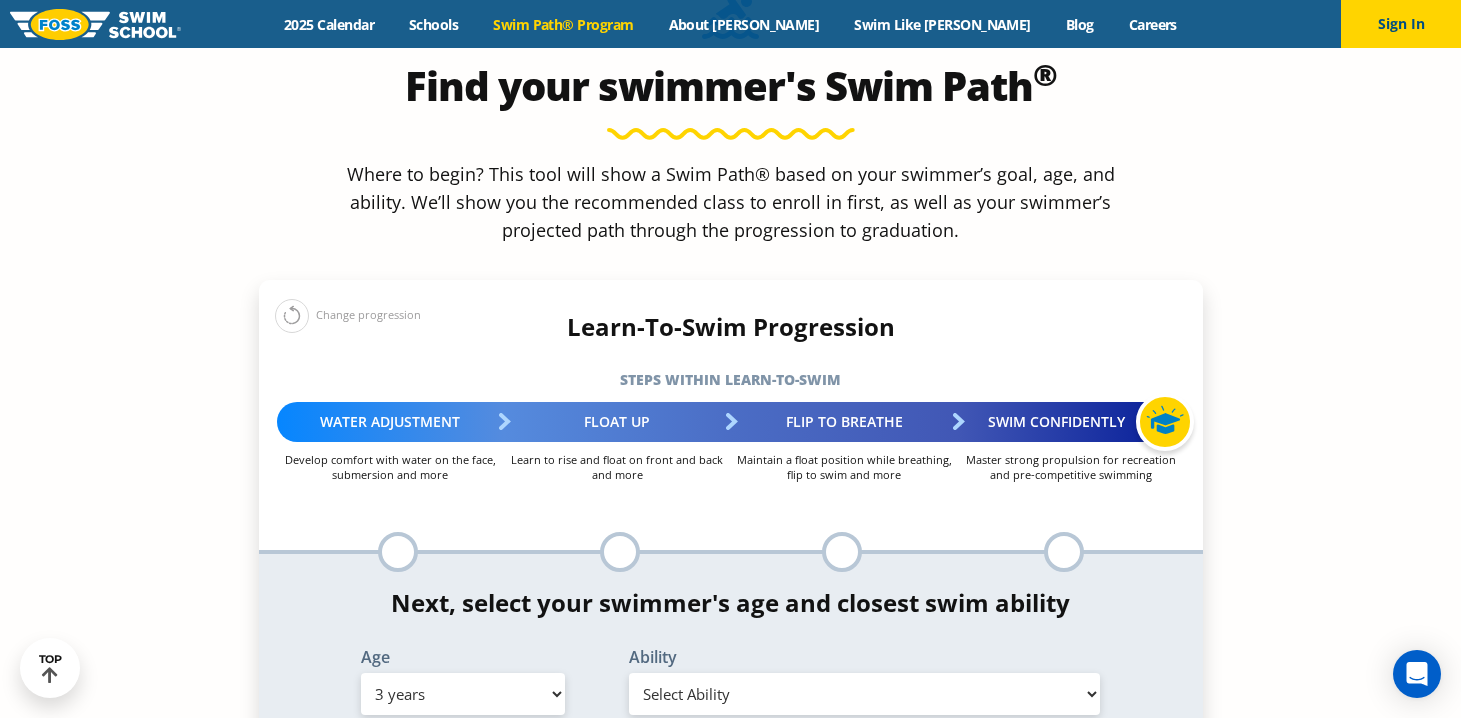 click on "Select Ability First in-water experience When in the water, reliant on a life jacket or floatation device Uncomfortable putting face in the water and/or getting water on ears while floating on back Swims 5 feet with face in the water, unassisted by a person or floatie I would be comfortable if my child fell in the water and confident they would be able to get back to the edge with no assistance In open water, able to swim for at least 15 ft back to safety while flipping from front to back to breathe/float" at bounding box center [865, 694] 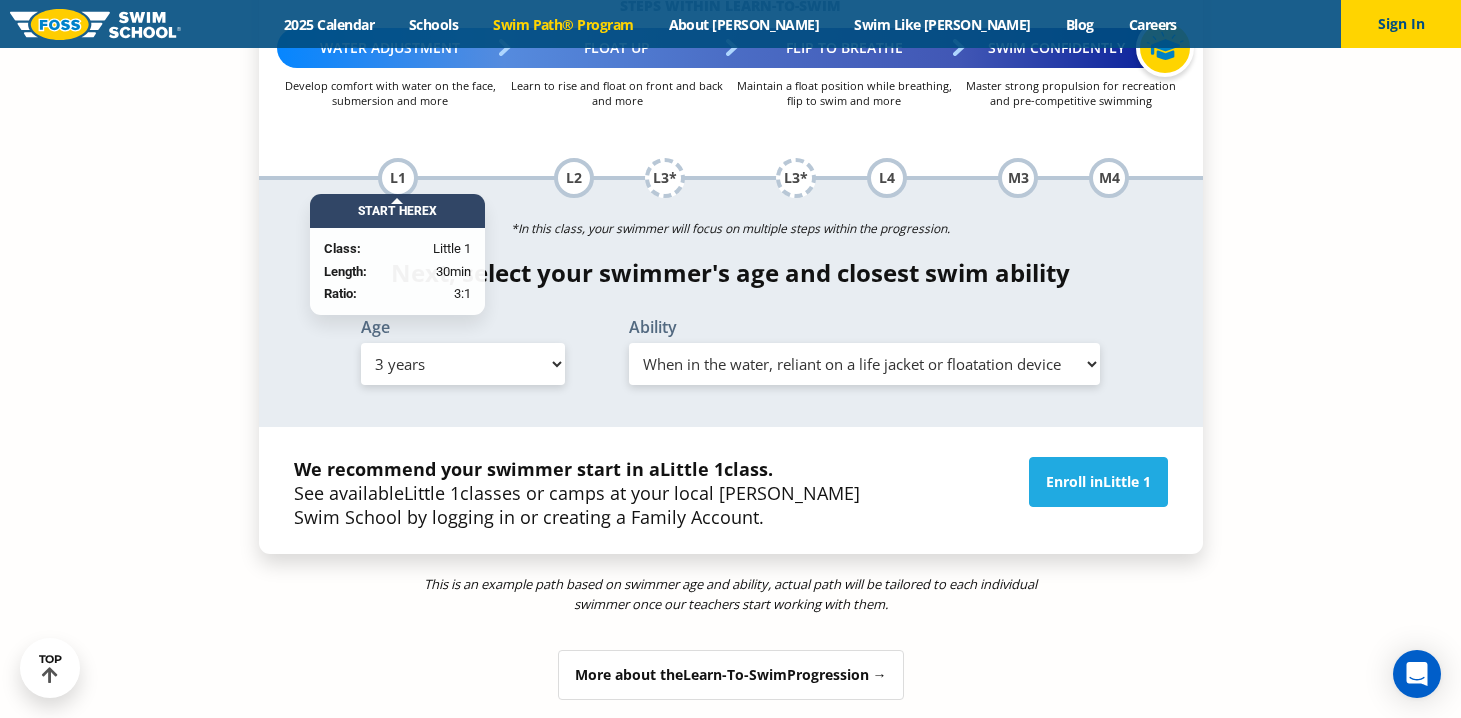 scroll, scrollTop: 2244, scrollLeft: 0, axis: vertical 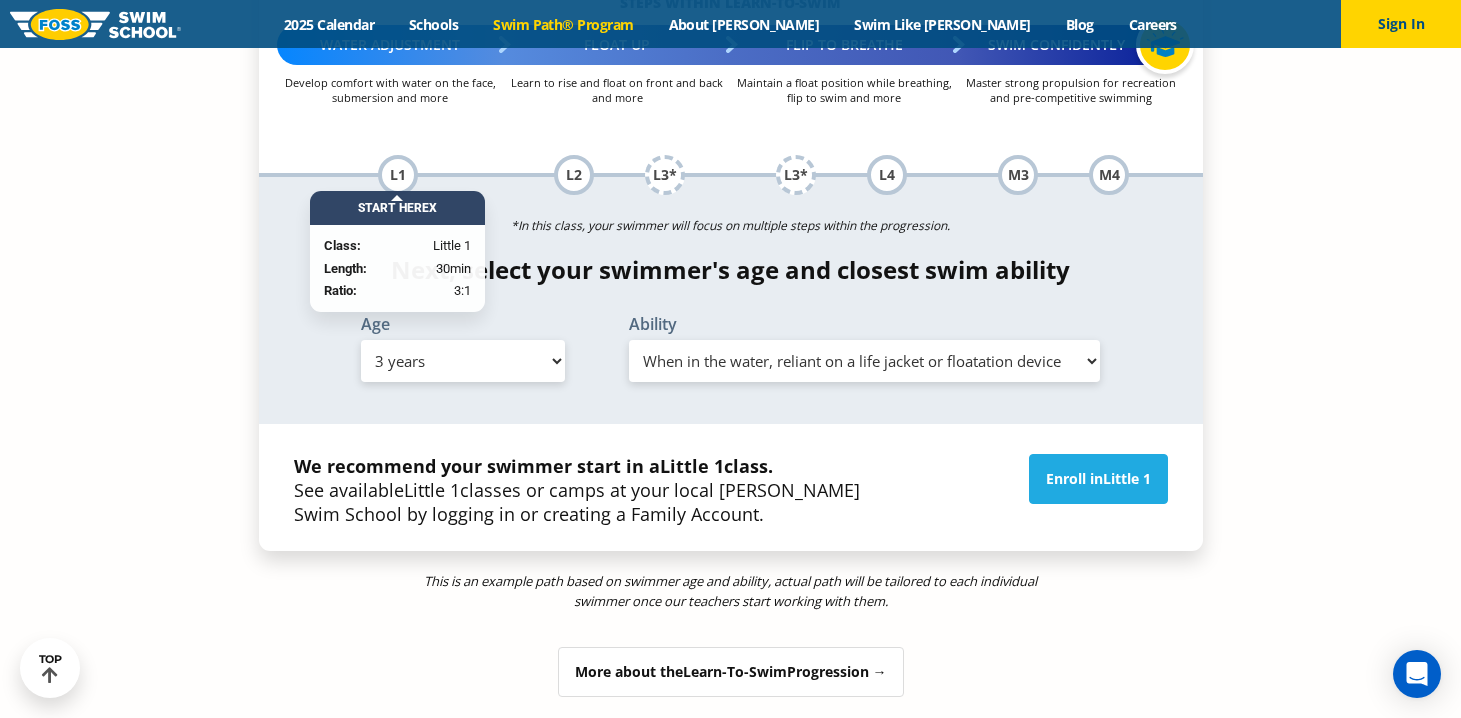 click on "More about the  Learn-To-Swim  Progression →" at bounding box center [731, 672] 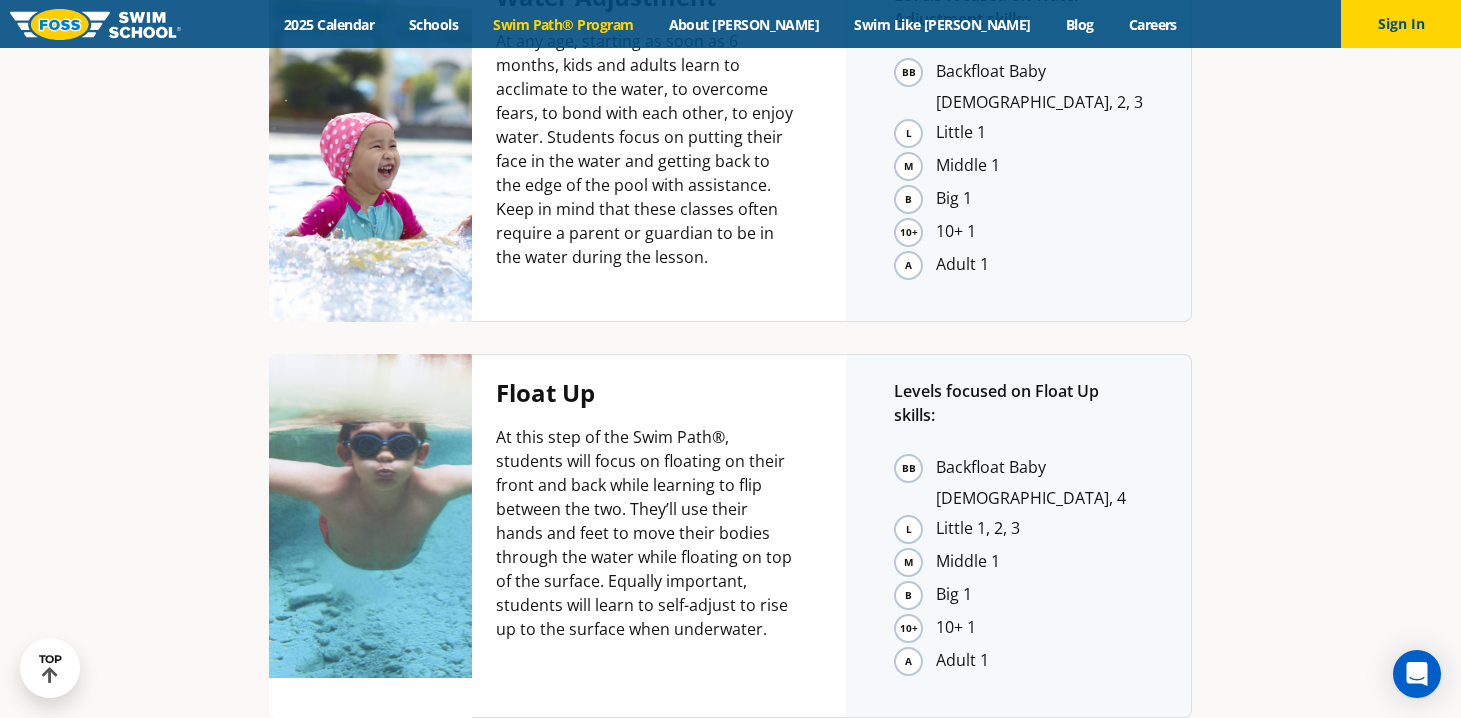 scroll, scrollTop: 4110, scrollLeft: 0, axis: vertical 